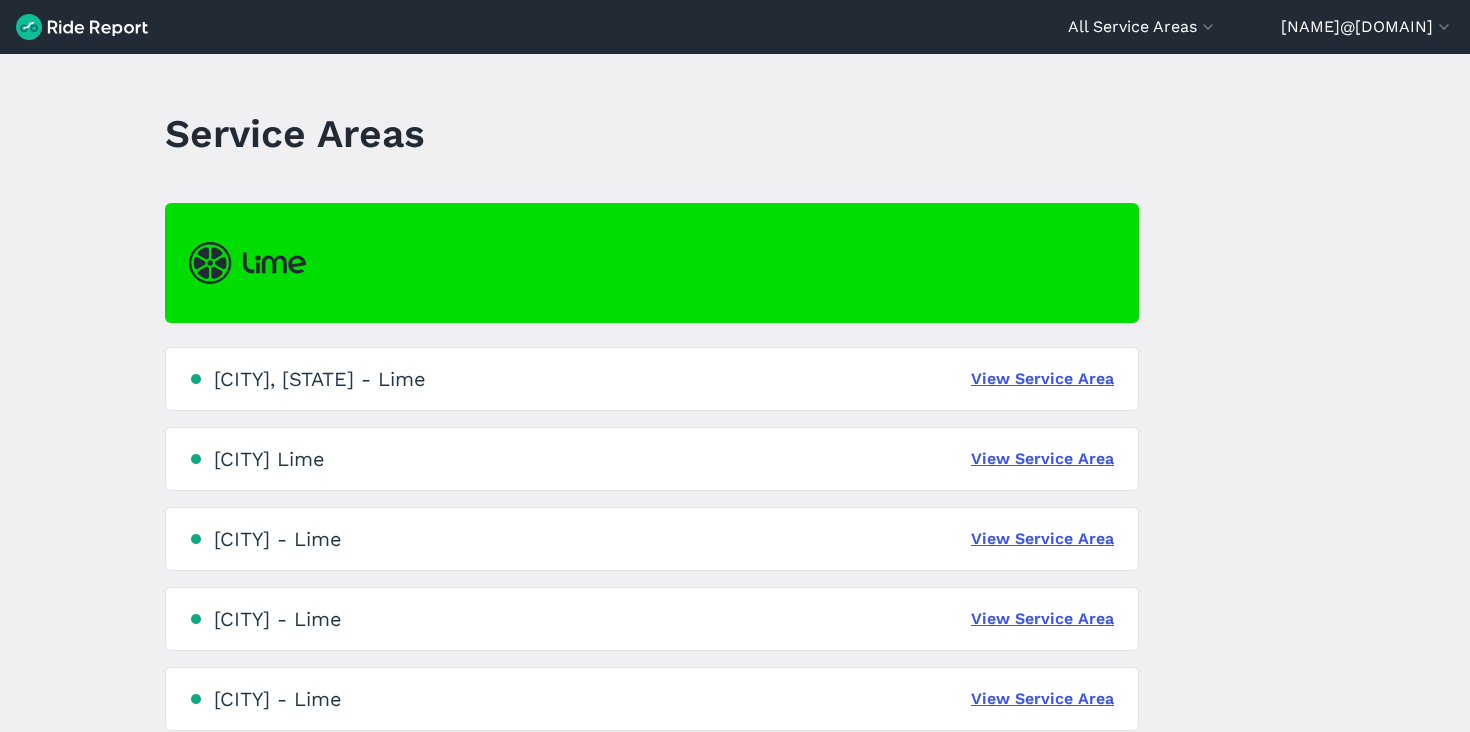 scroll, scrollTop: 0, scrollLeft: 0, axis: both 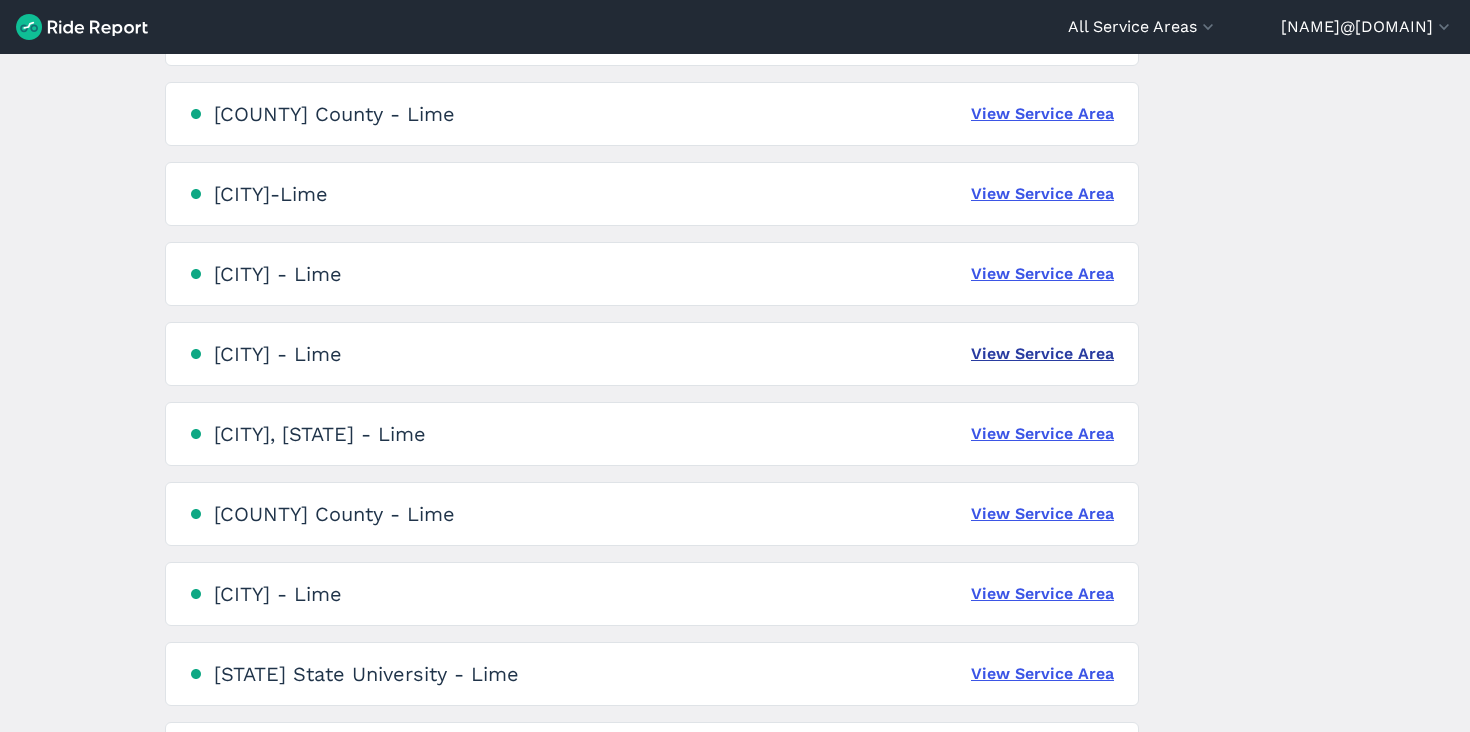 click on "View Service Area" at bounding box center [1042, 354] 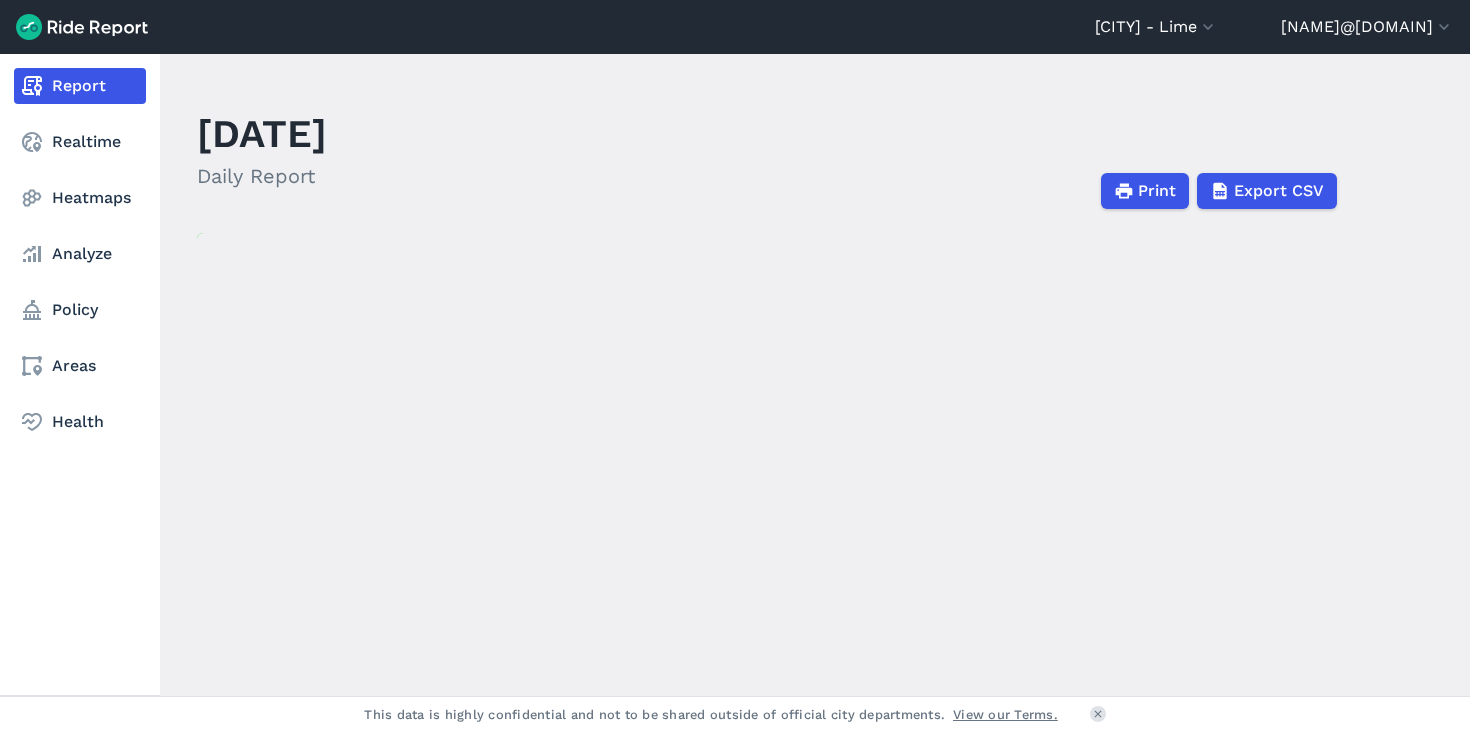 click on "Report Realtime Heatmaps Analyze Policy Areas Health" at bounding box center (80, 254) 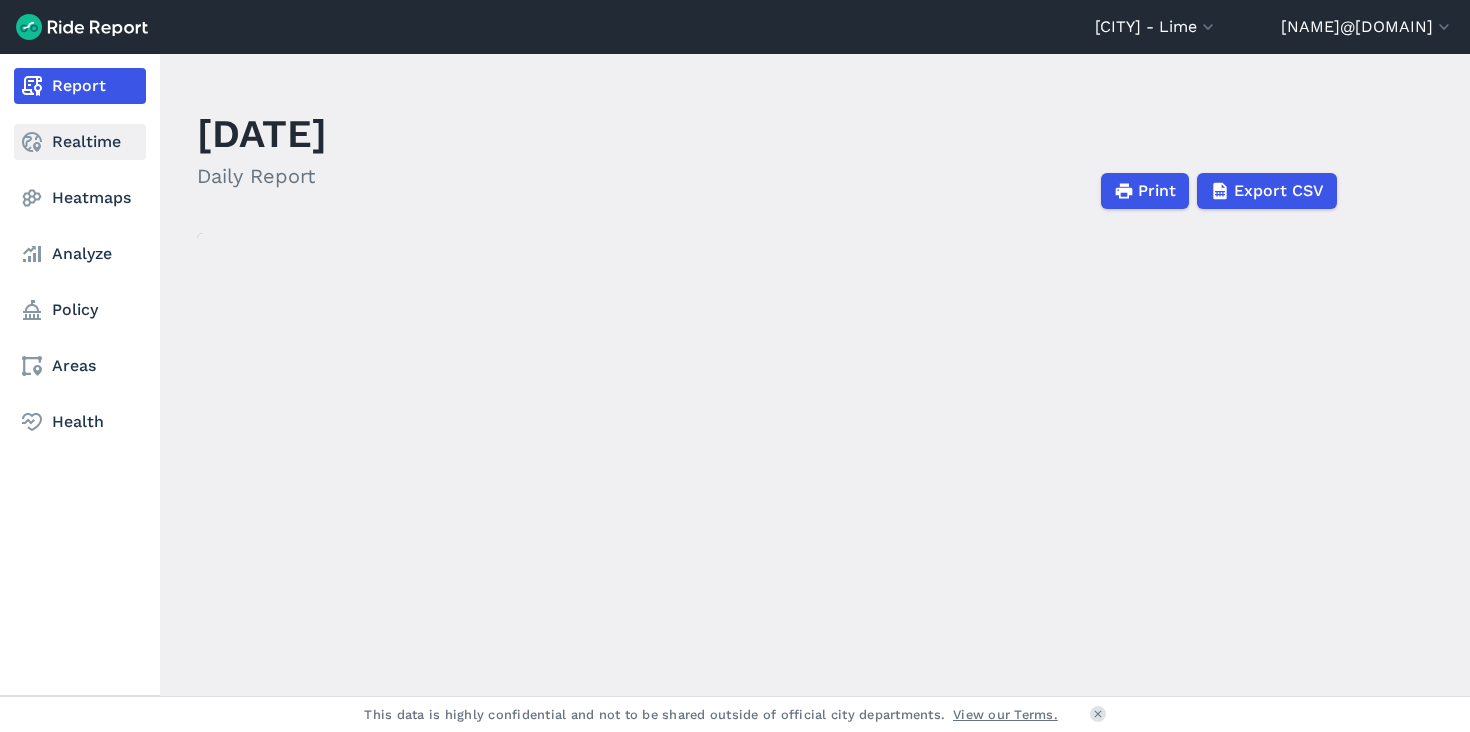 click on "Realtime" at bounding box center (80, 142) 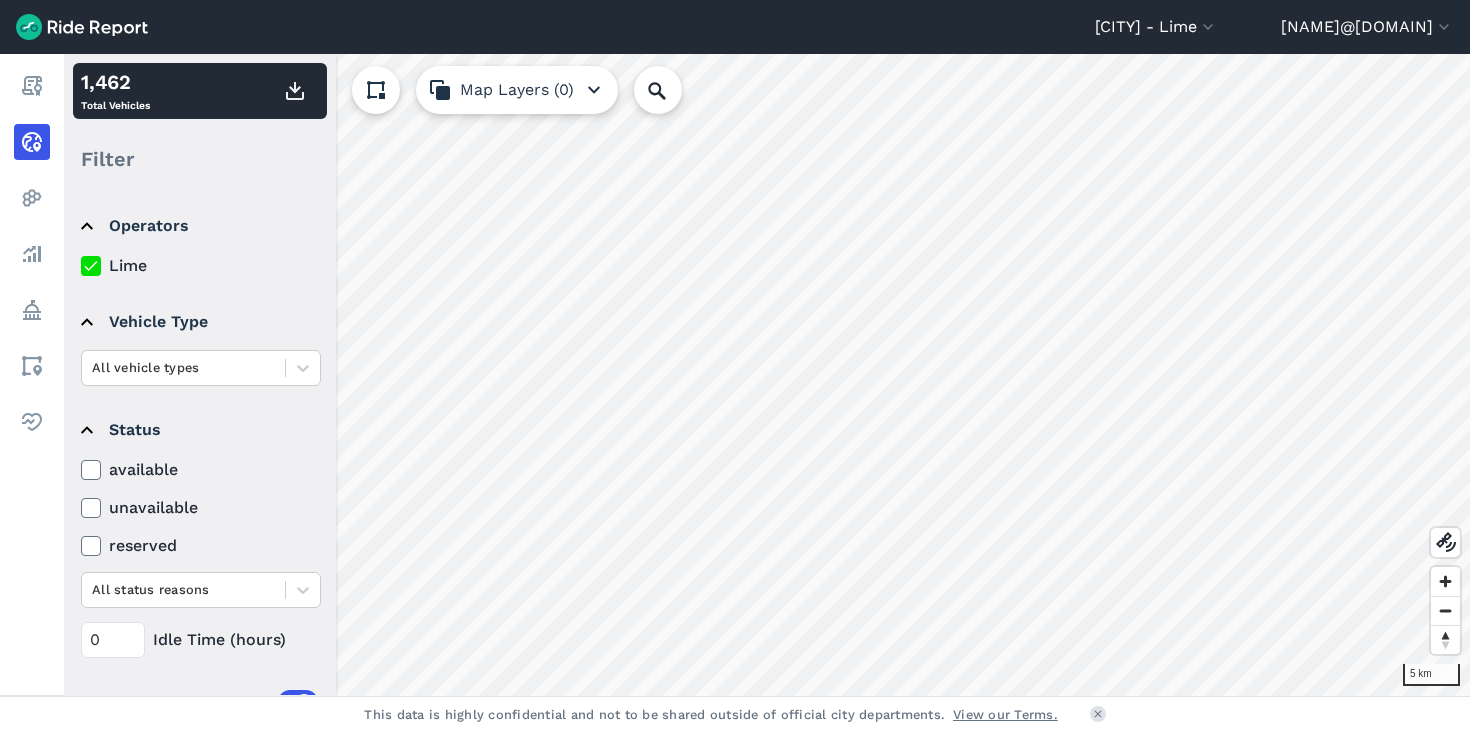 click on "1,462" at bounding box center (115, 82) 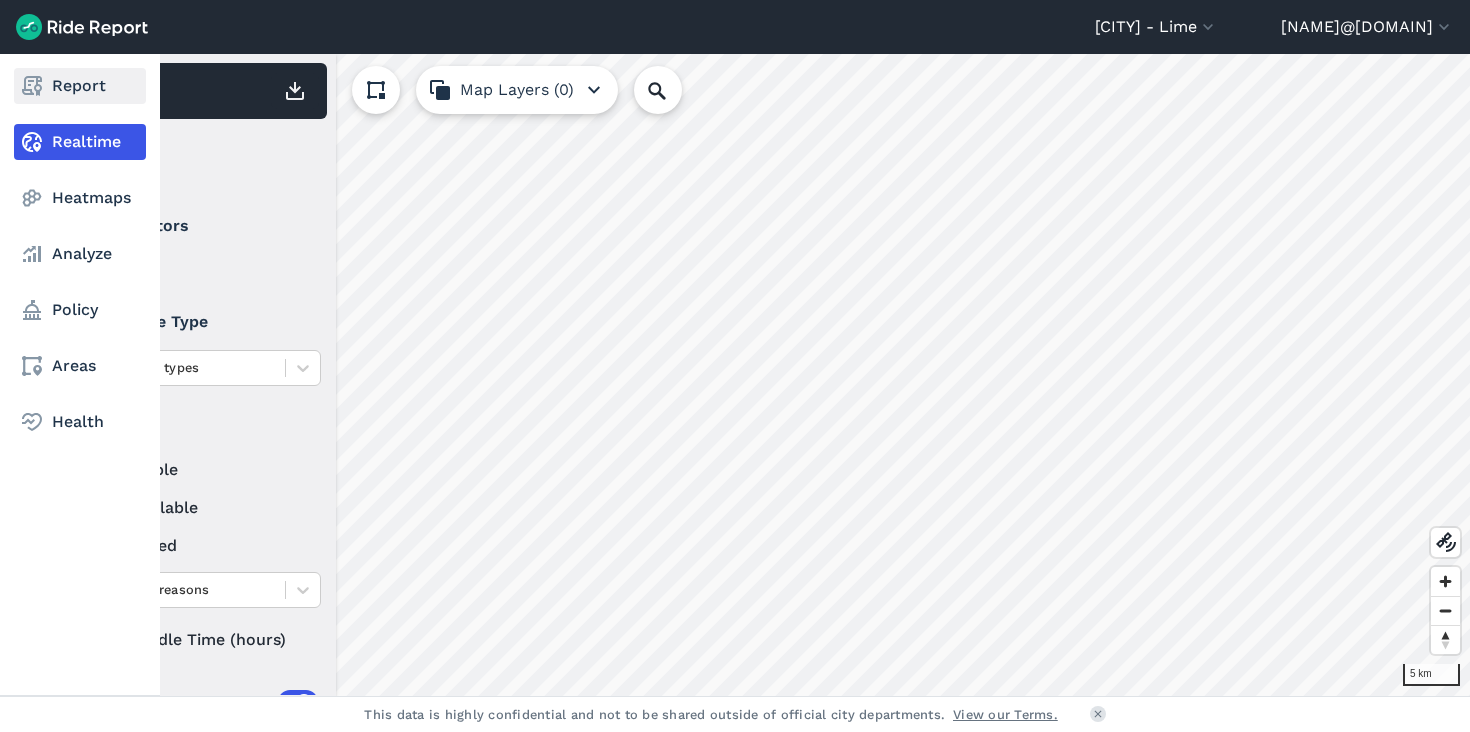 click on "Report" at bounding box center (80, 86) 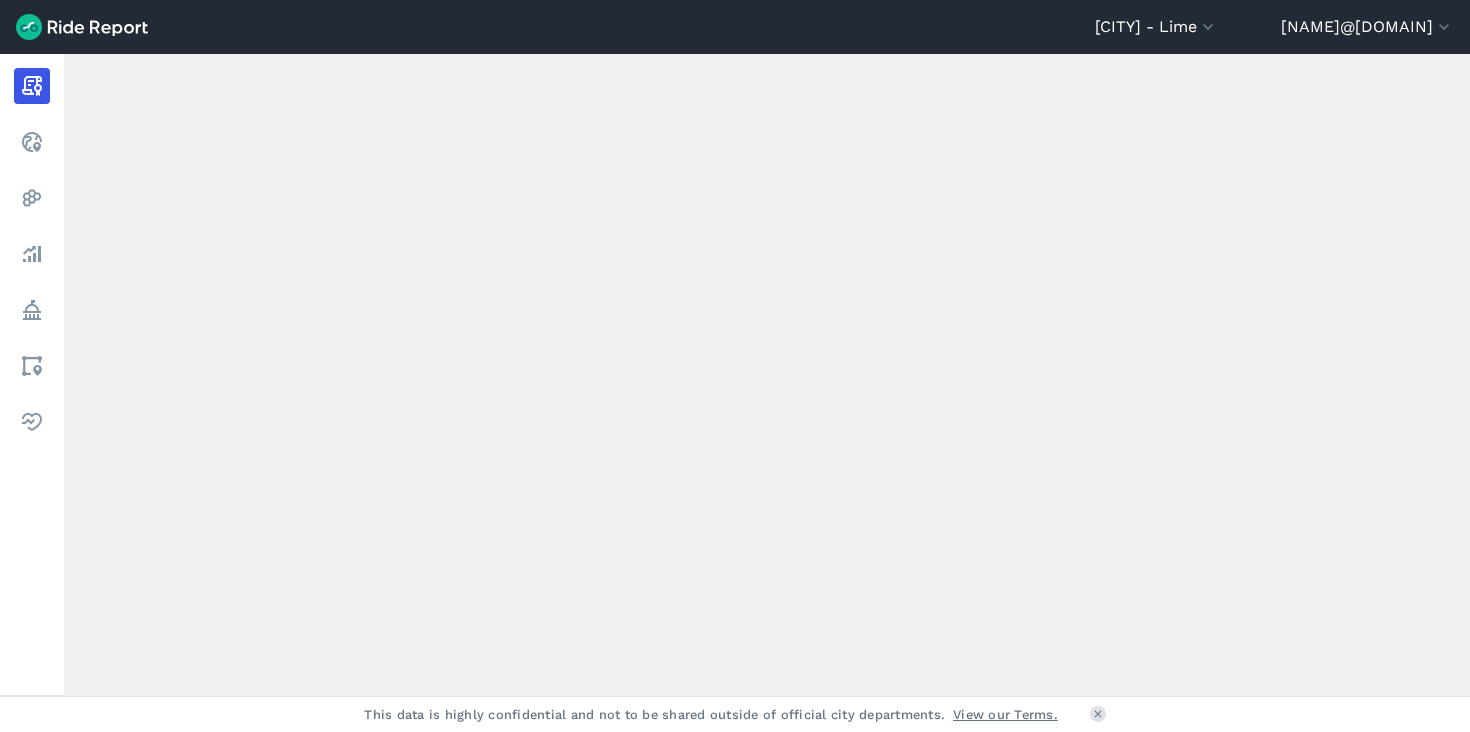 scroll, scrollTop: 70, scrollLeft: 0, axis: vertical 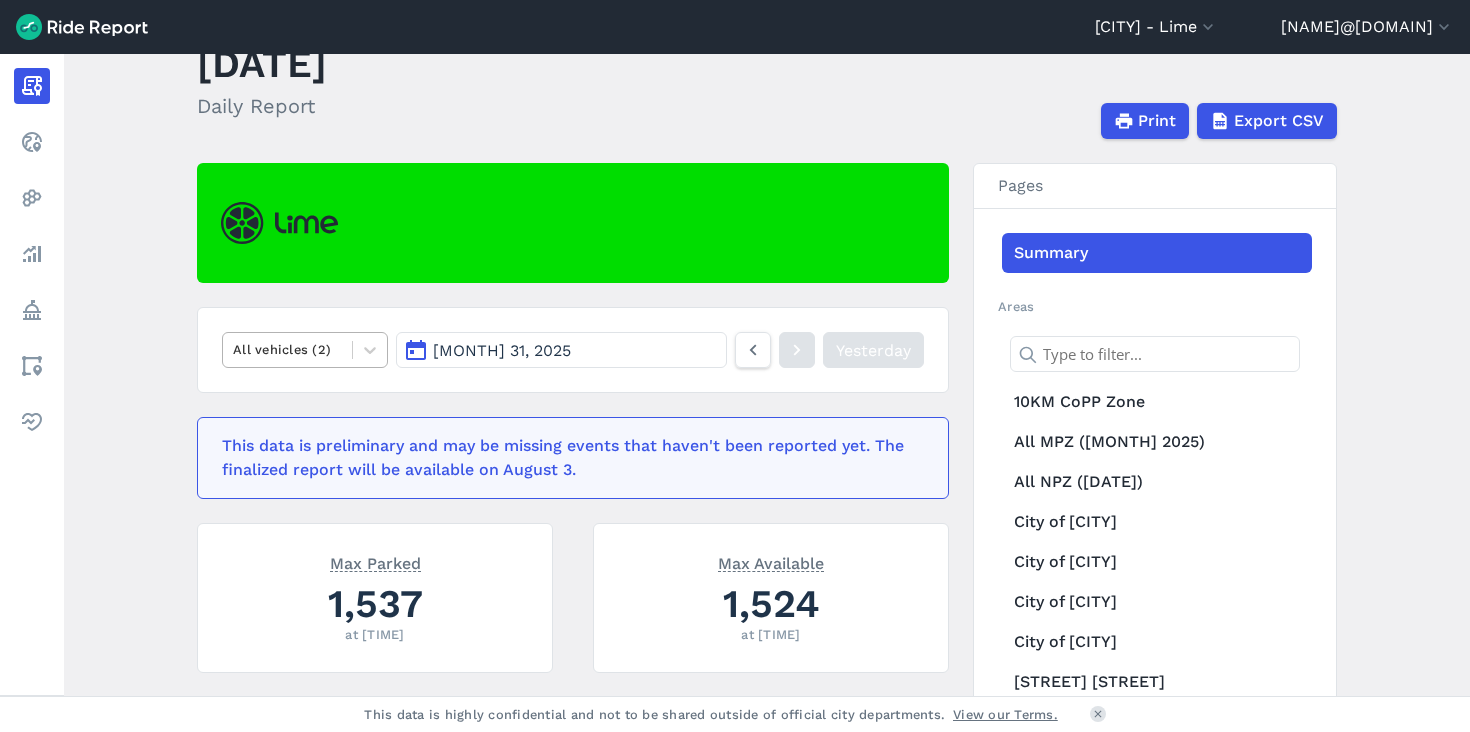 click on "All vehicles (2)" at bounding box center [287, 349] 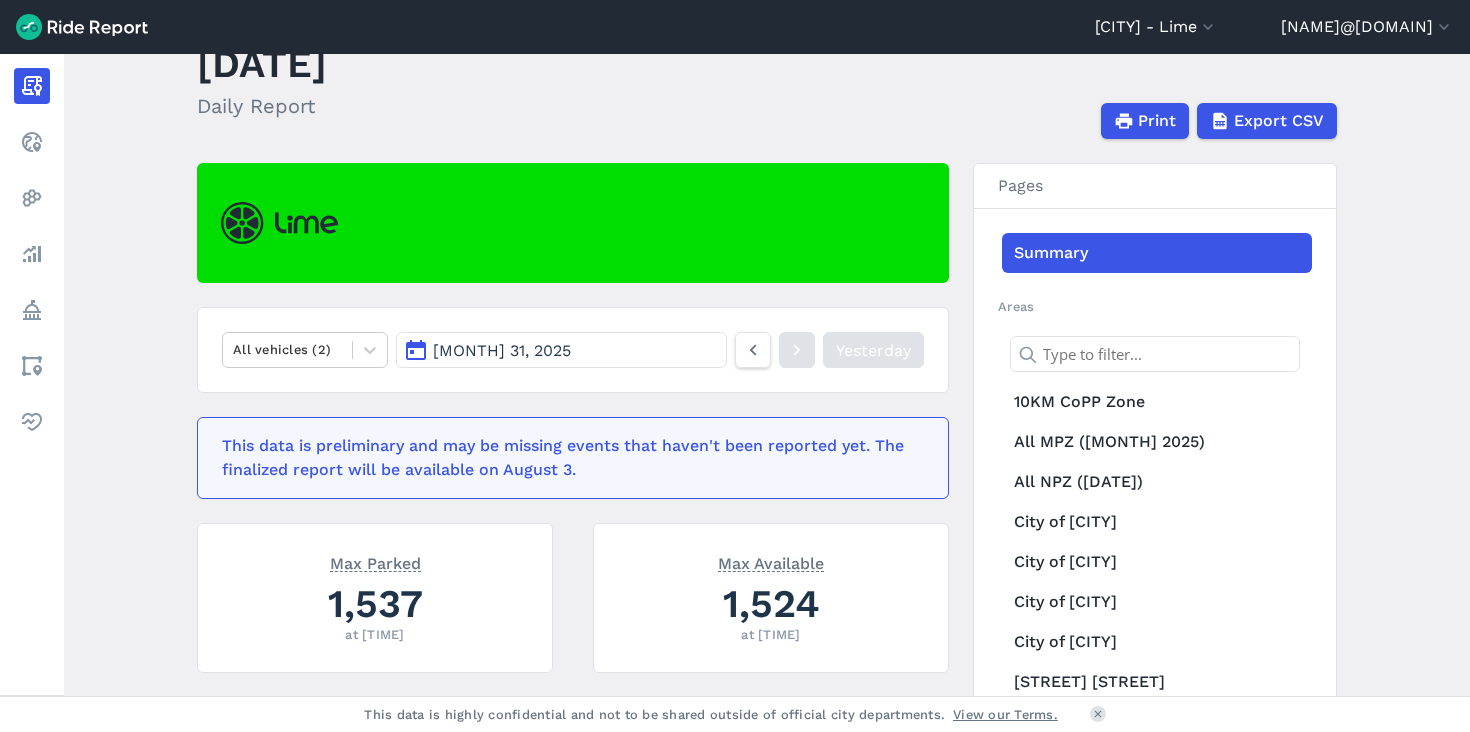 click on "[MONTH] 31, 2025" at bounding box center [561, 350] 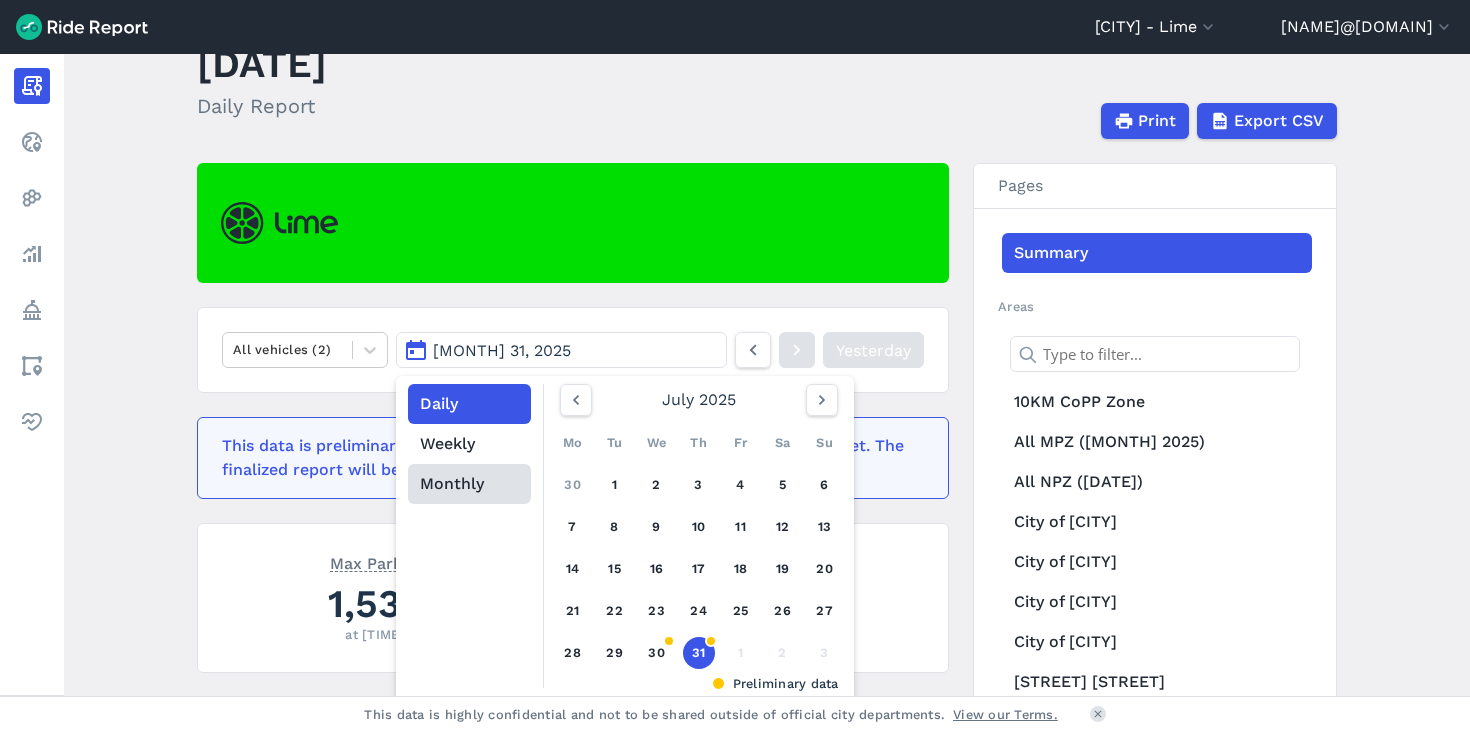click on "Monthly" at bounding box center (469, 484) 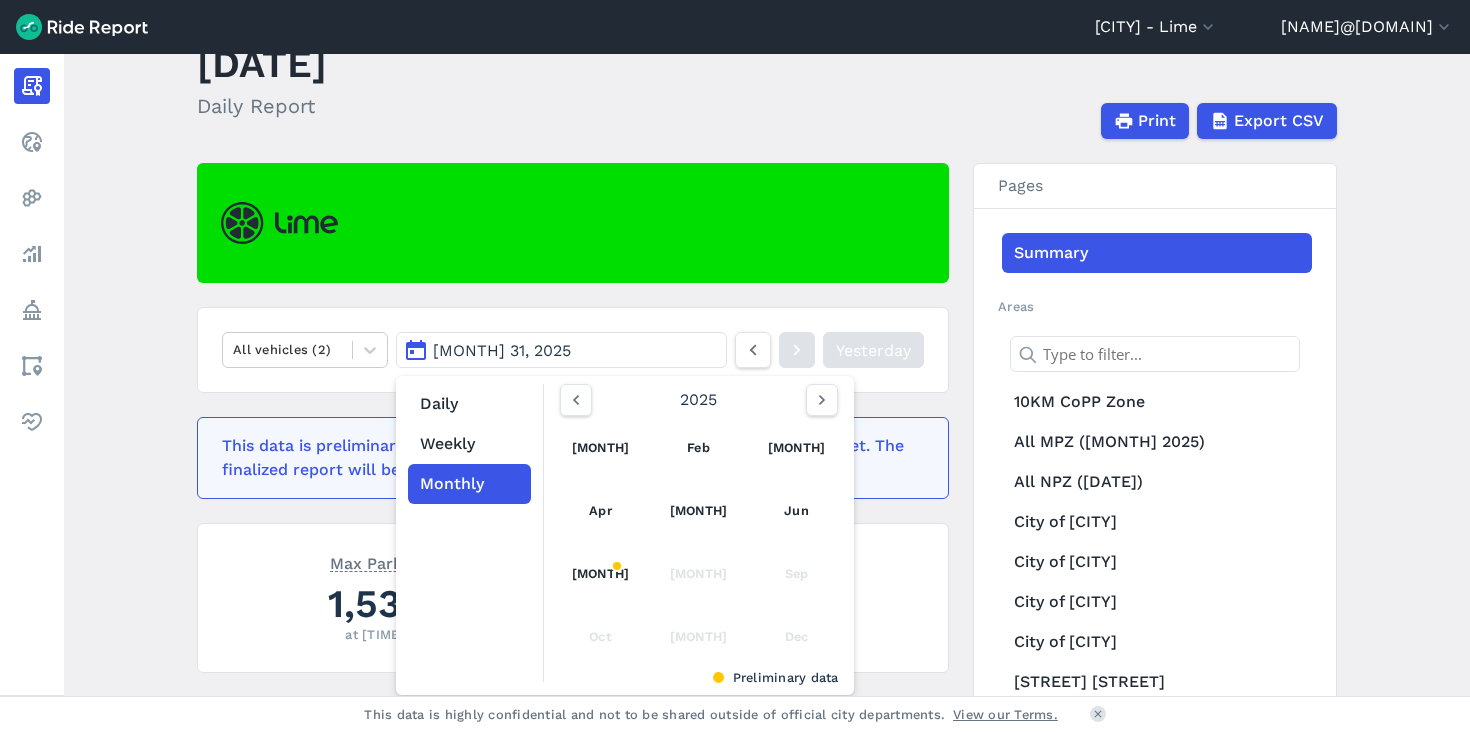 click on "All vehicles (2) [MONTH] 31, 2025 Daily Weekly Monthly 2025 [MONTH] [MONTH] [MONTH] [MONTH] [MONTH] [MONTH] [MONTH] [MONTH] [MONTH] [MONTH] [MONTH] [MONTH] Preliminary data Yesterday" at bounding box center (573, 350) 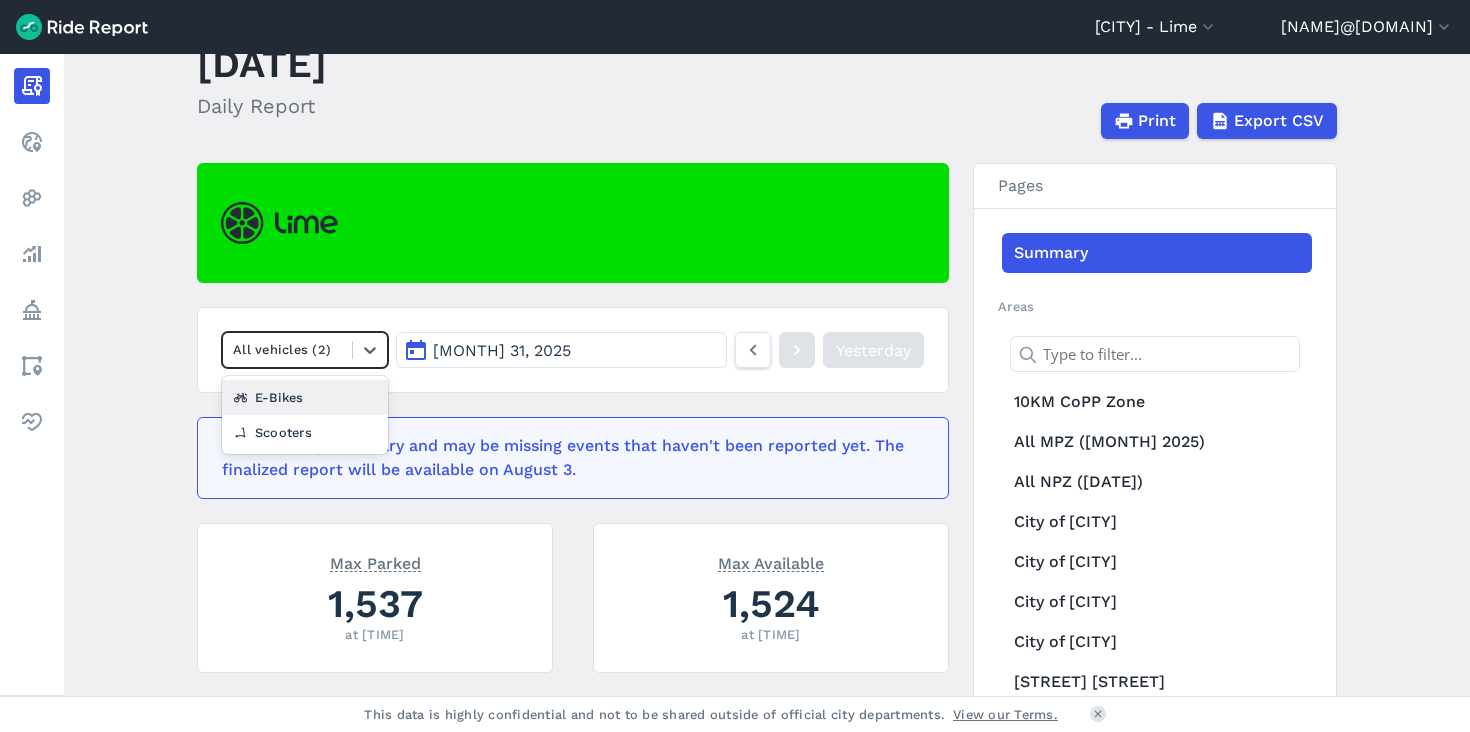 click at bounding box center [287, 349] 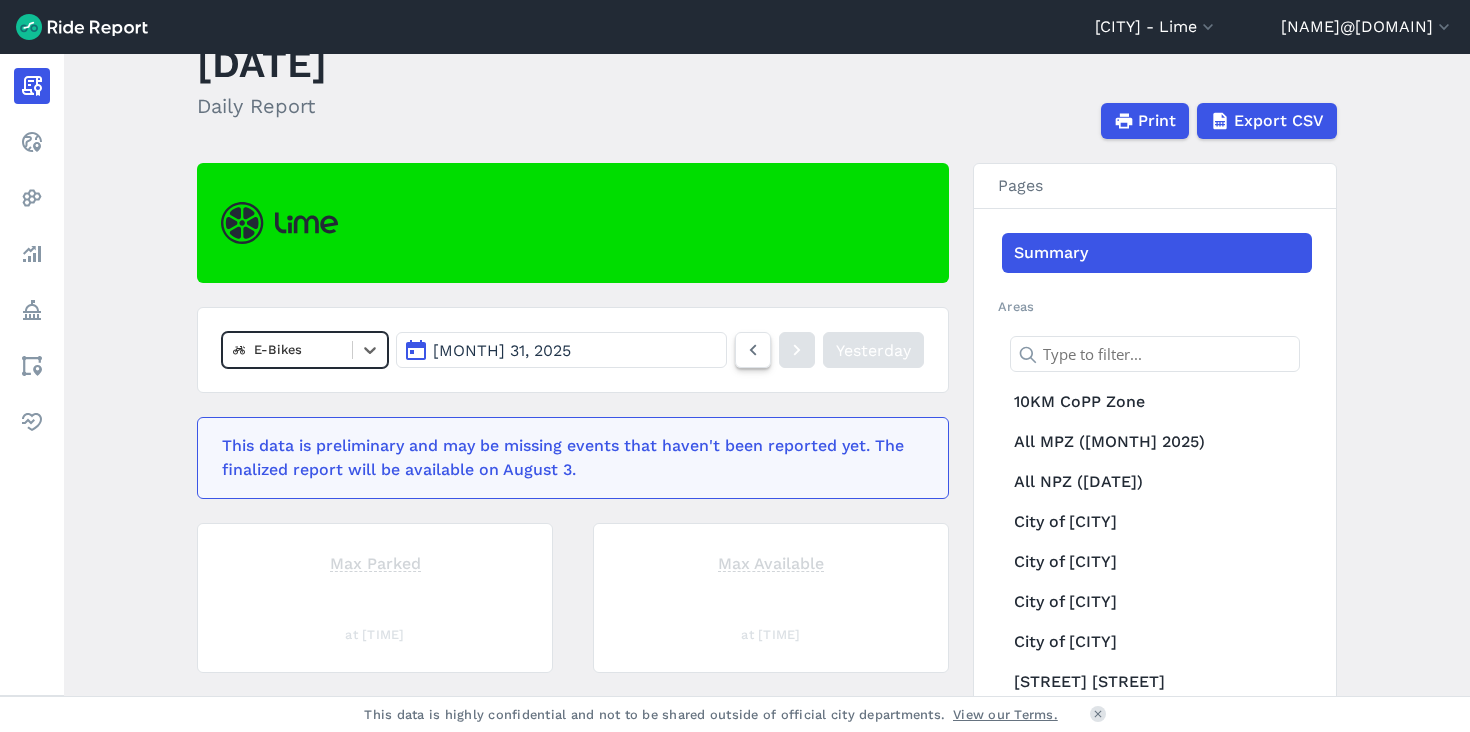 click 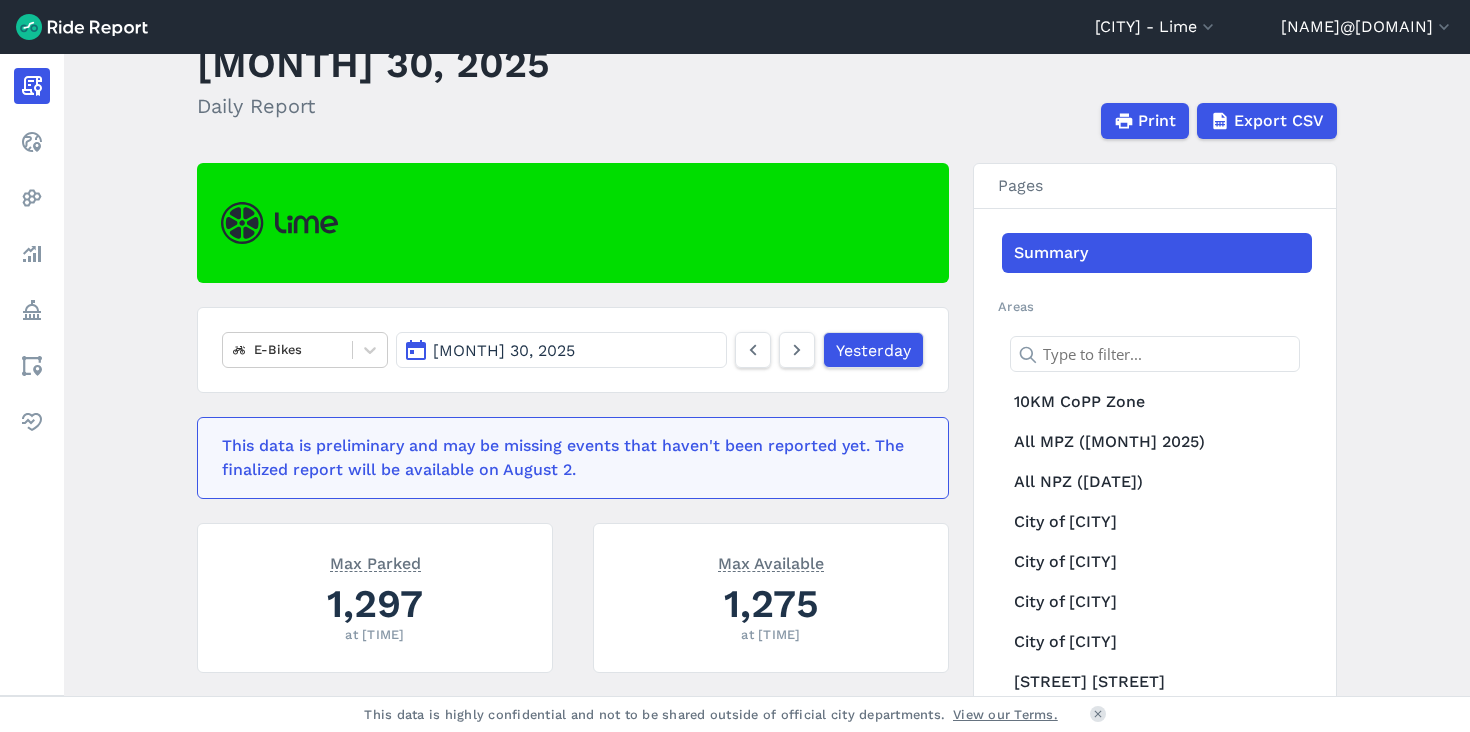 click on "[MONTH] 30, 2025" at bounding box center (561, 350) 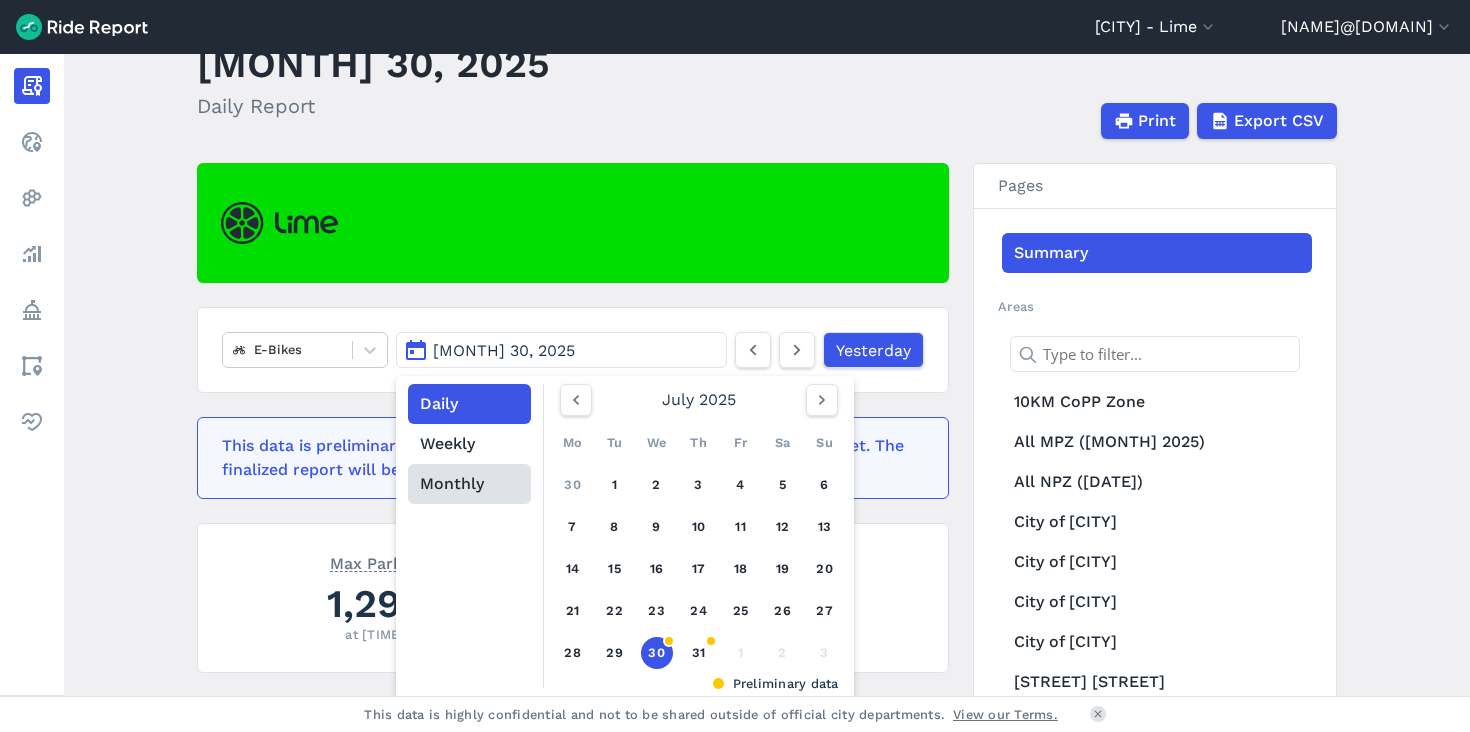 click on "Monthly" at bounding box center (469, 484) 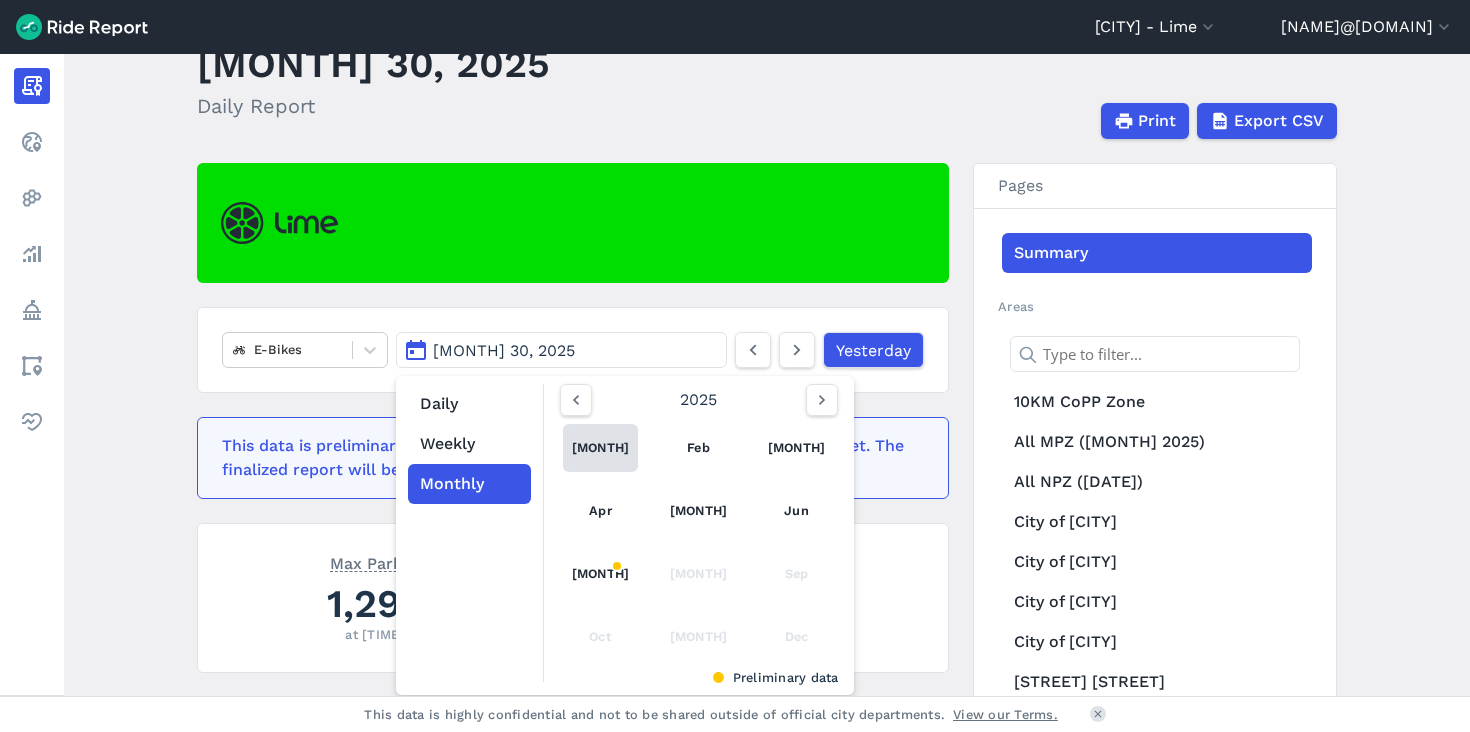 click on "[MONTH]" at bounding box center [600, 448] 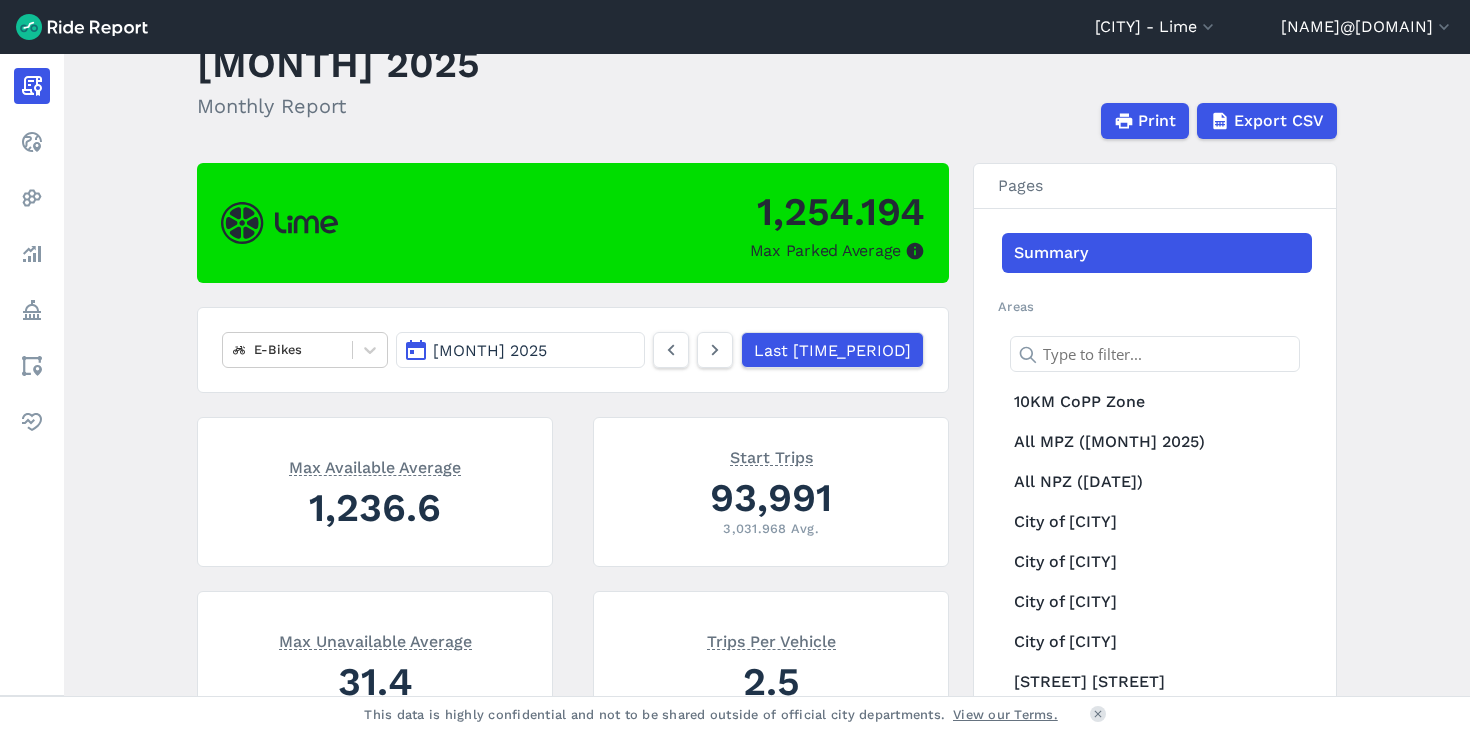 scroll, scrollTop: 174, scrollLeft: 0, axis: vertical 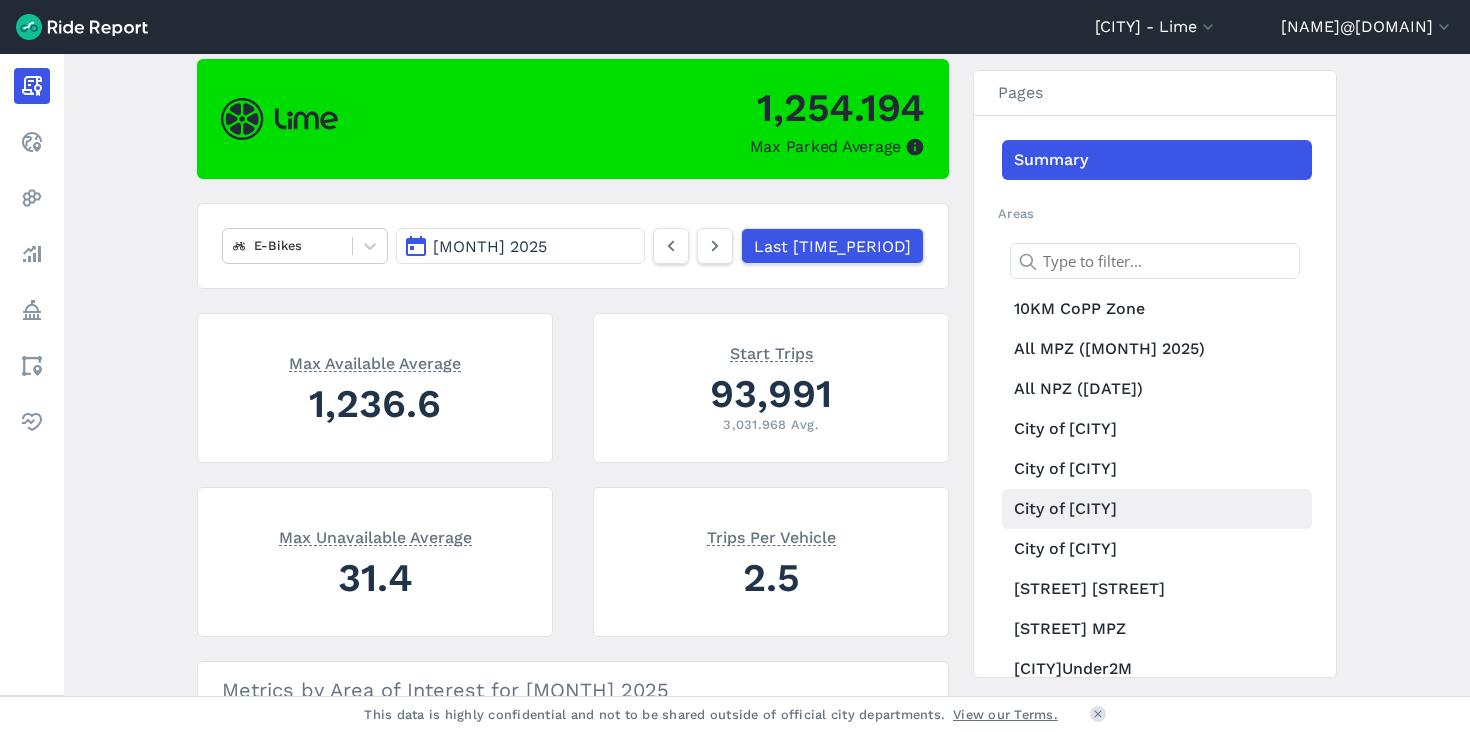 click on "City of [CITY]" at bounding box center [1157, 509] 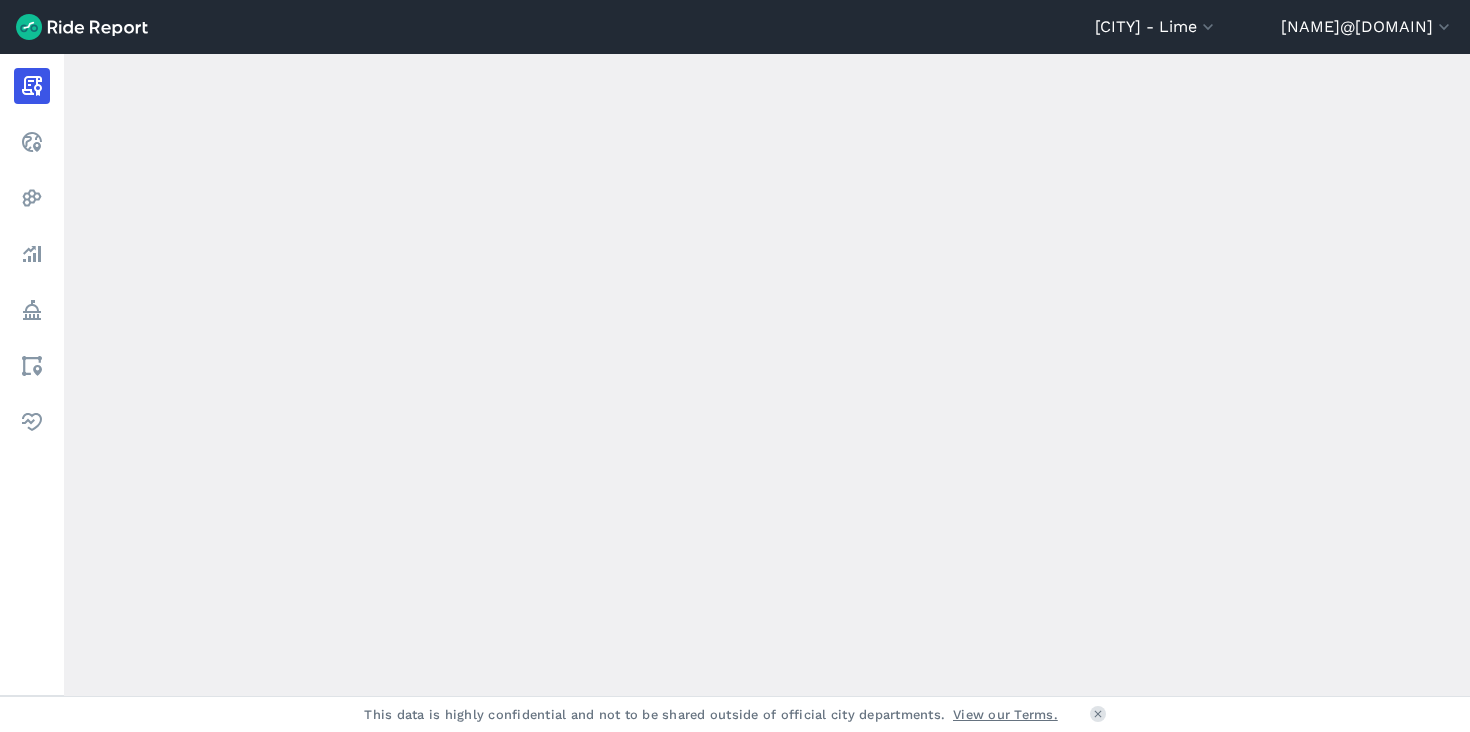 scroll, scrollTop: 185, scrollLeft: 0, axis: vertical 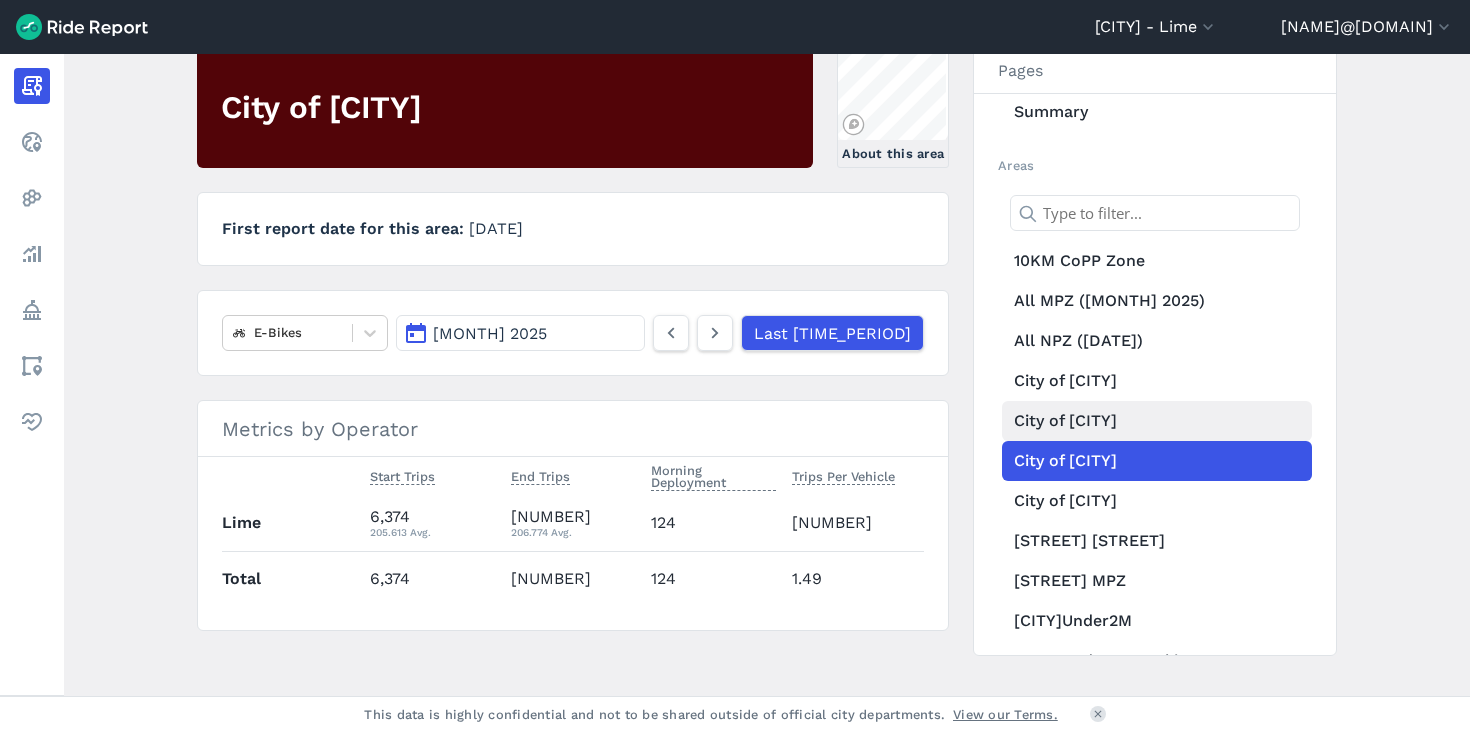 click on "City of [CITY]" at bounding box center [1157, 421] 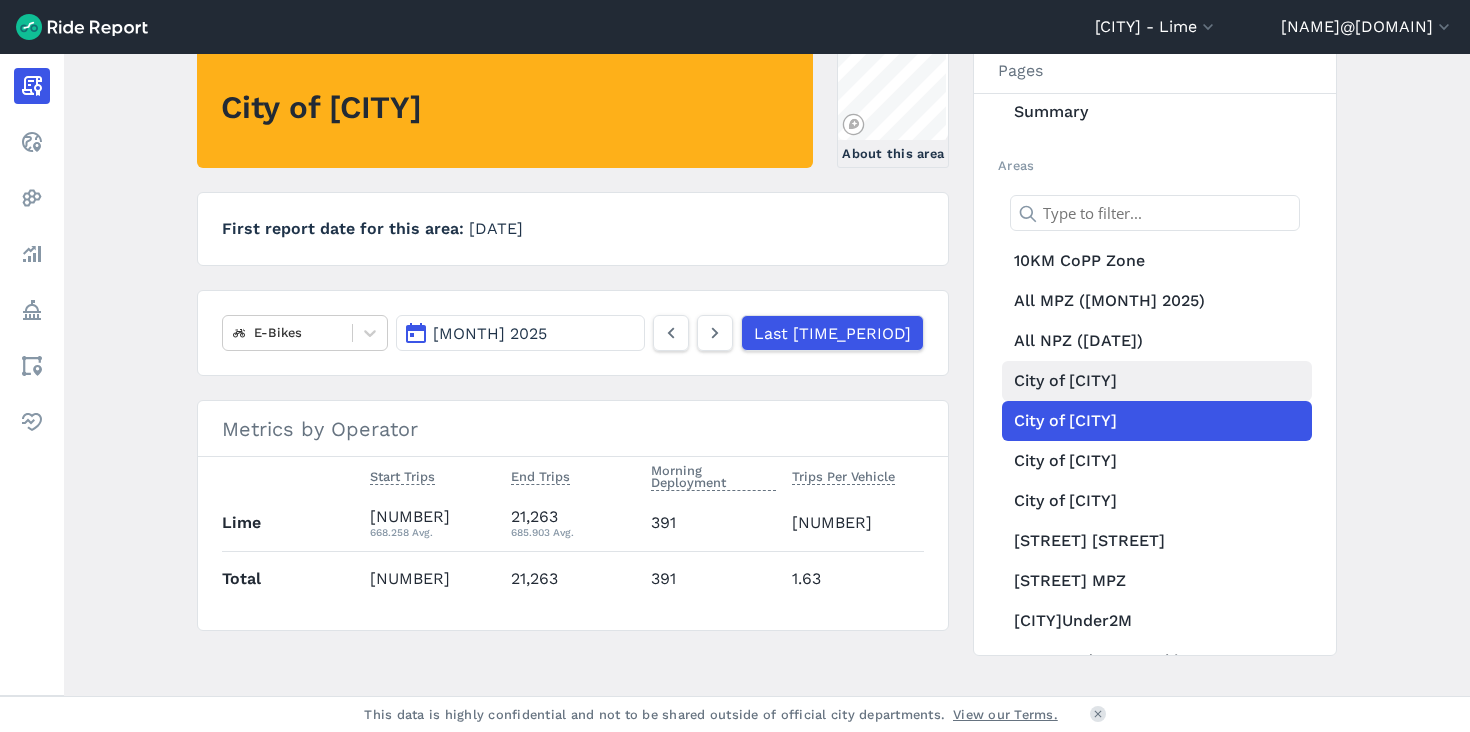 click on "City of [CITY]" at bounding box center (1157, 381) 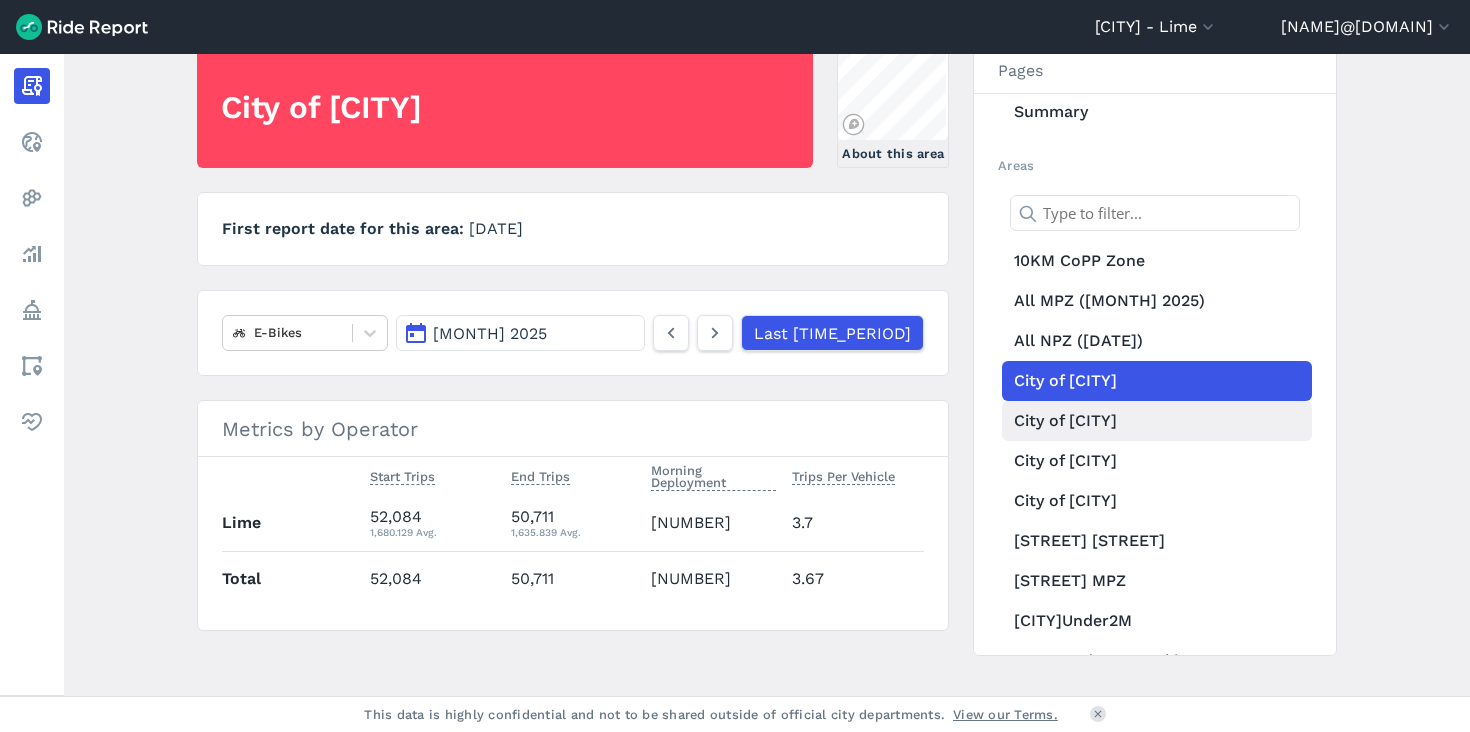 click on "City of [CITY]" at bounding box center (1157, 461) 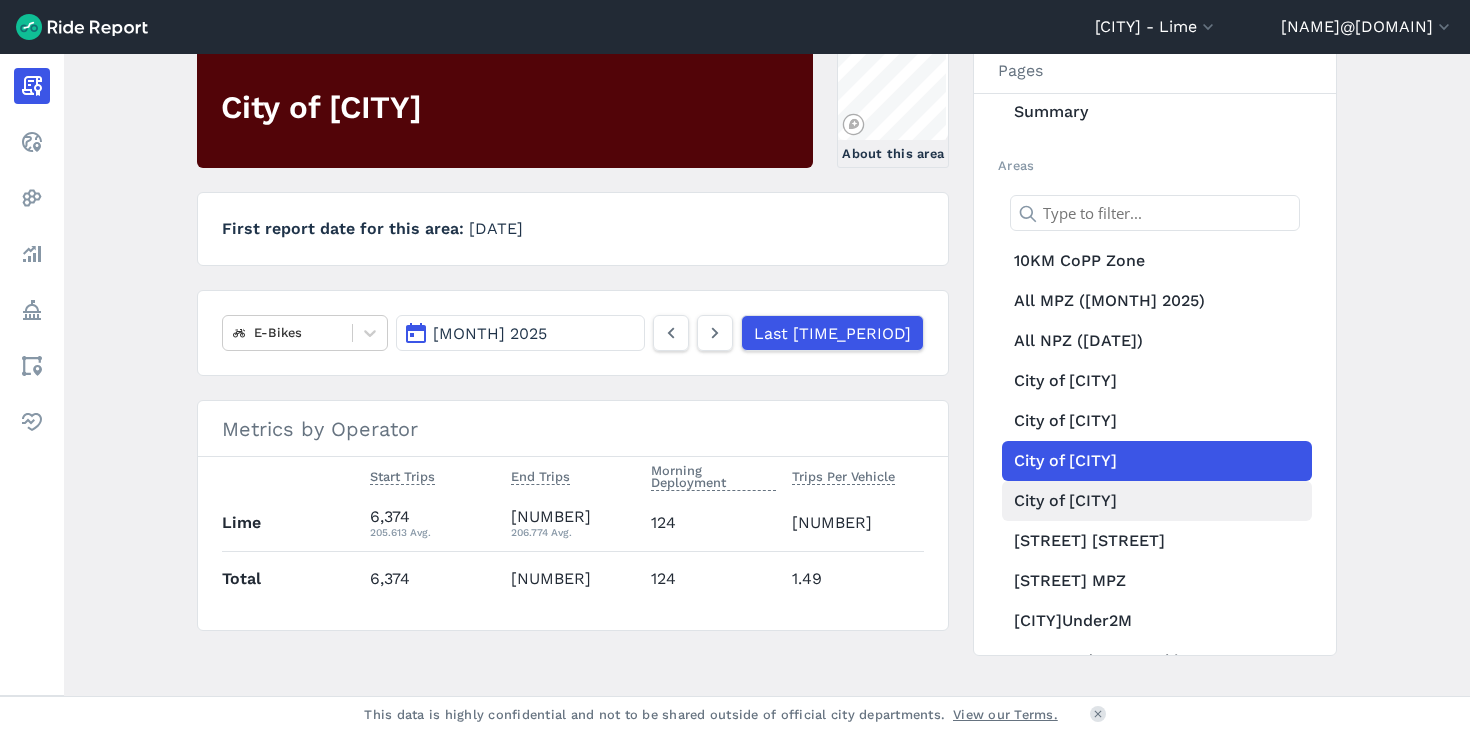 click on "City of [CITY]" at bounding box center [1157, 501] 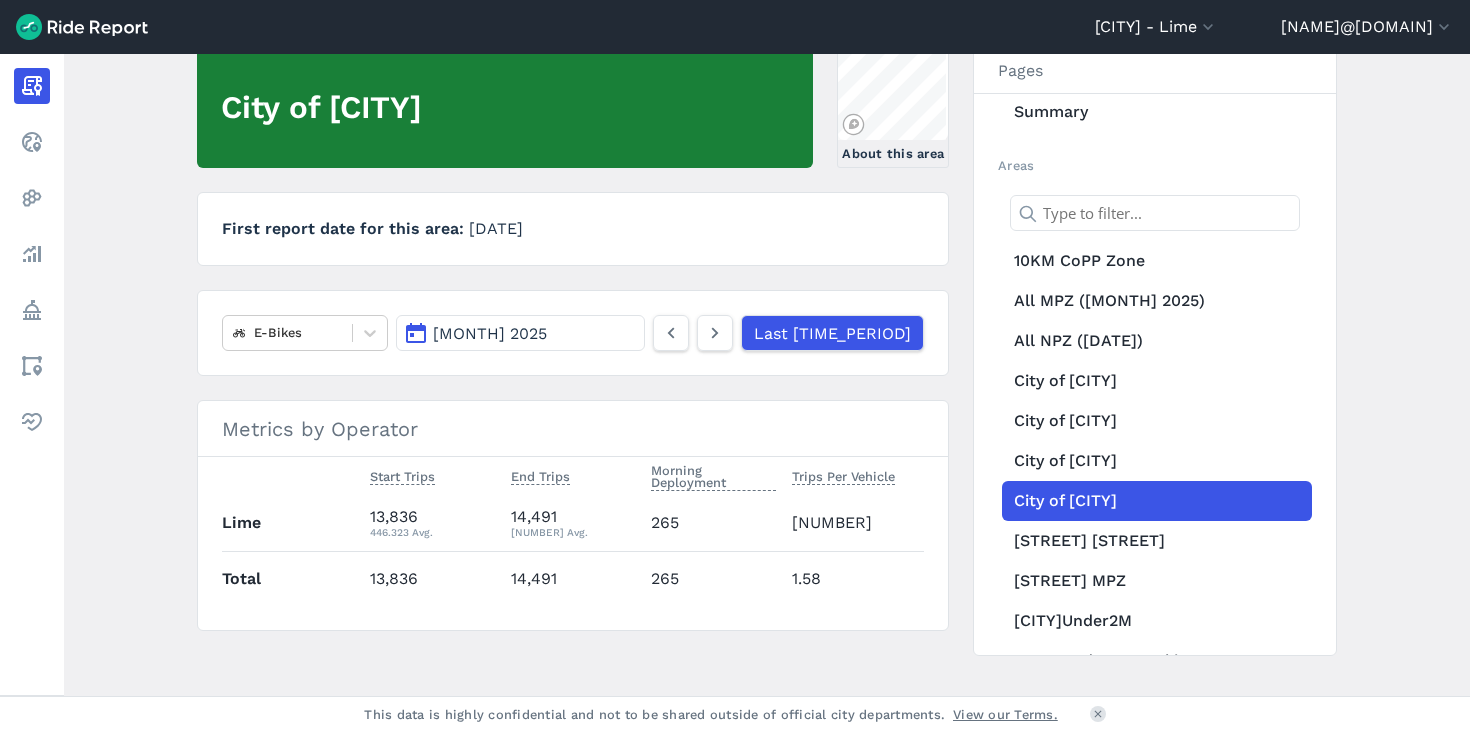 click on "[MONTH] 2025" at bounding box center [520, 333] 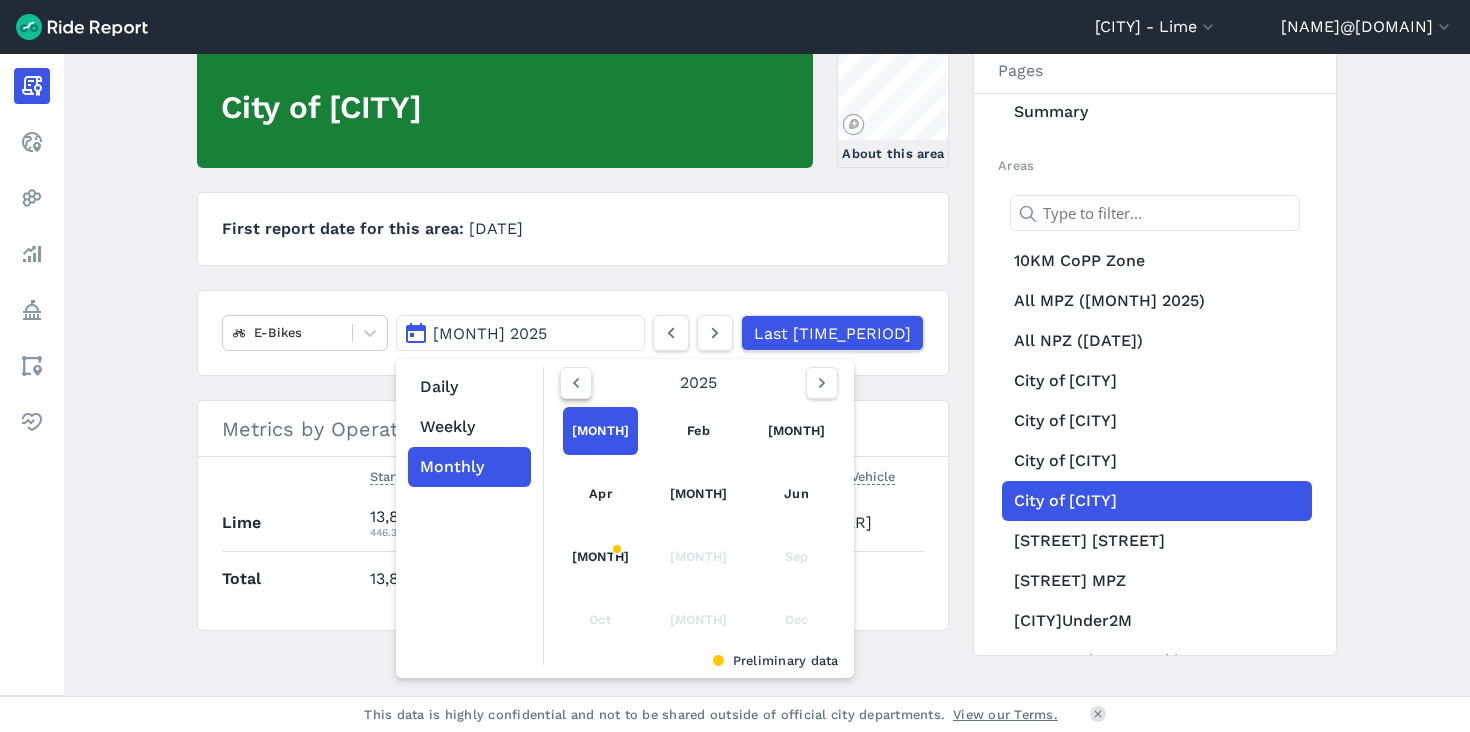 click 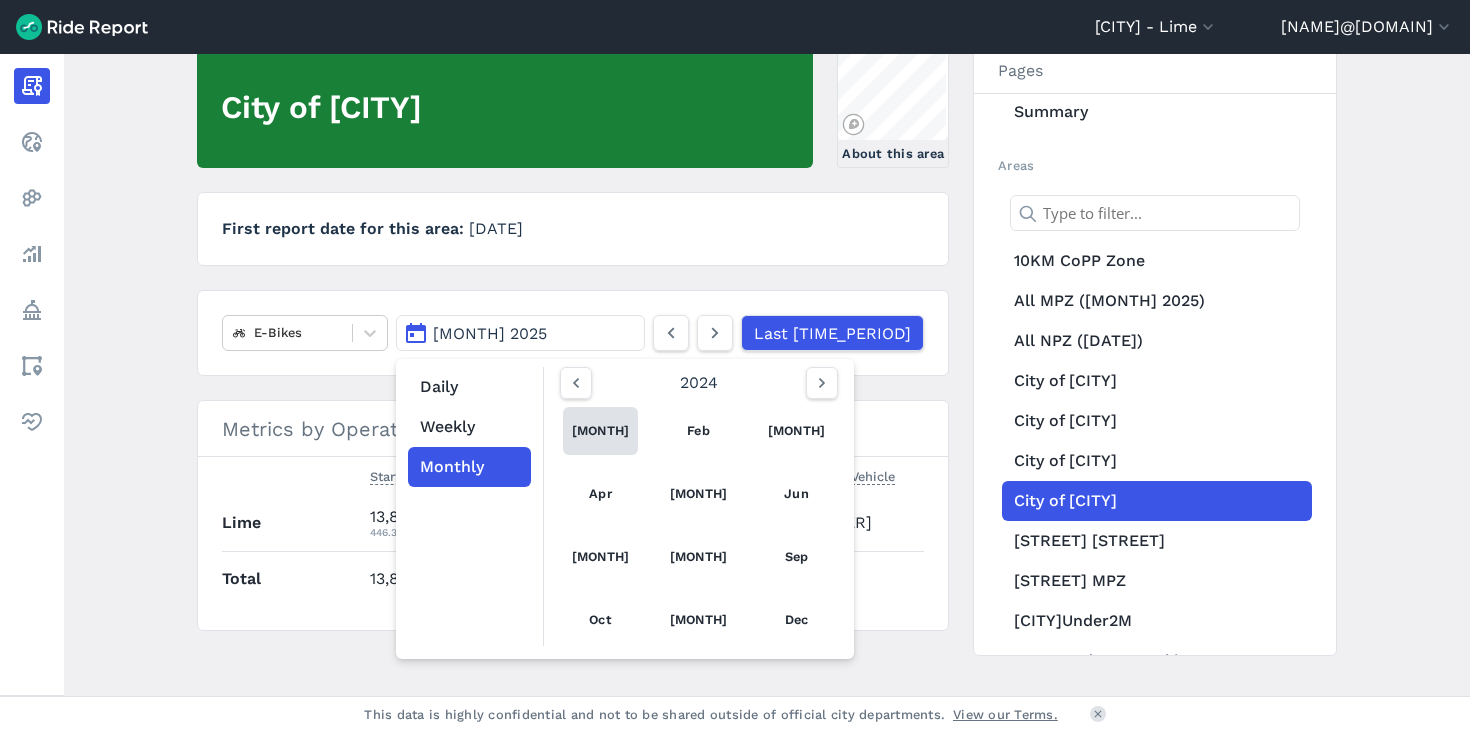 click on "[MONTH]" at bounding box center [600, 431] 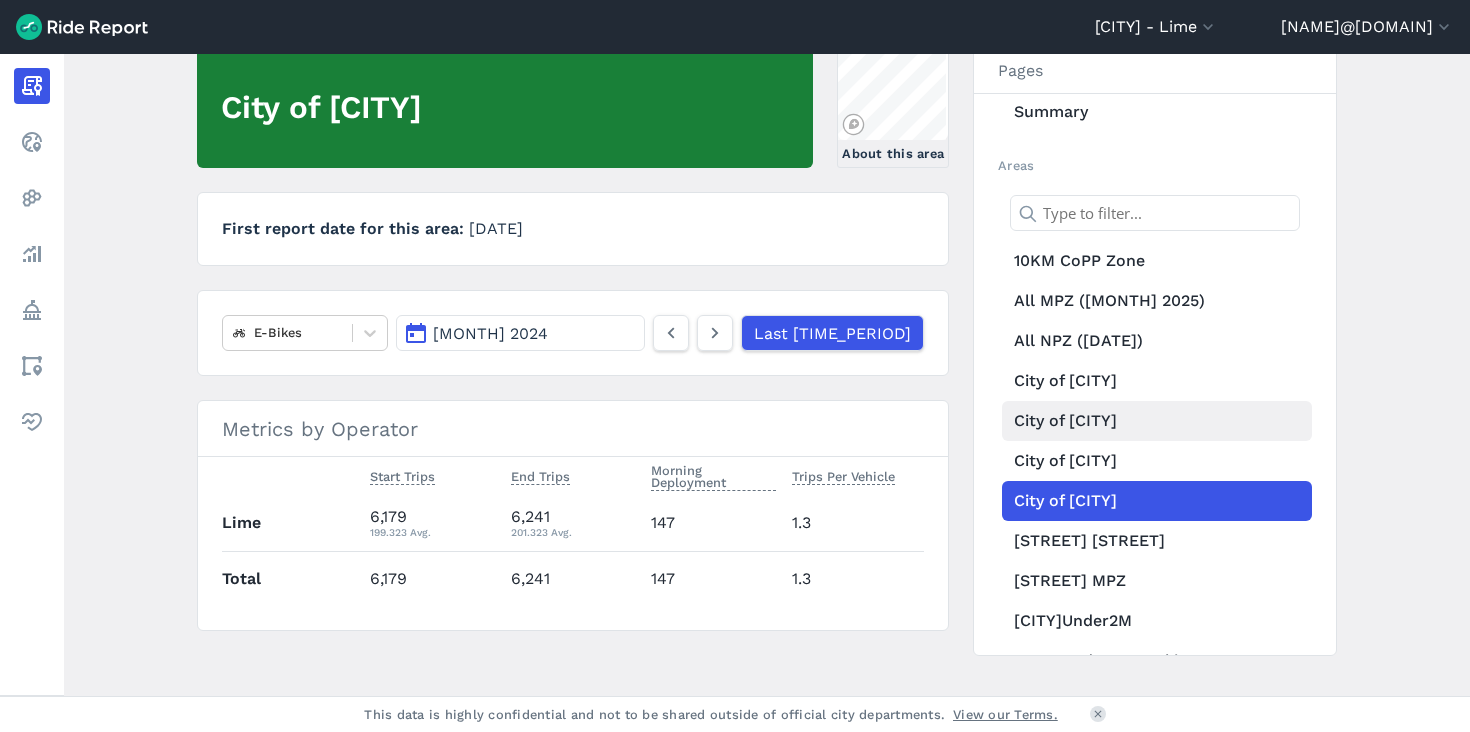 click on "City of [CITY]" at bounding box center [1157, 421] 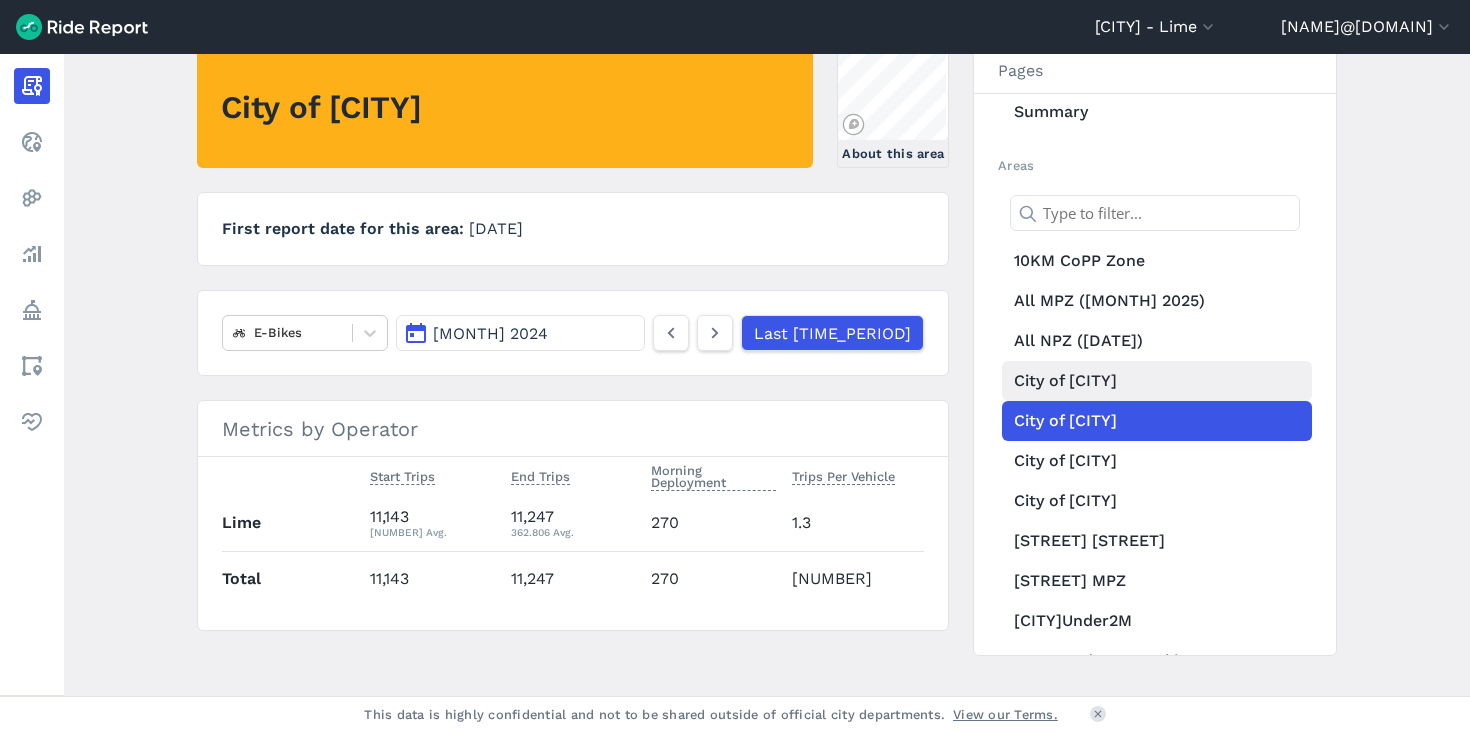 click on "City of [CITY]" at bounding box center [1157, 381] 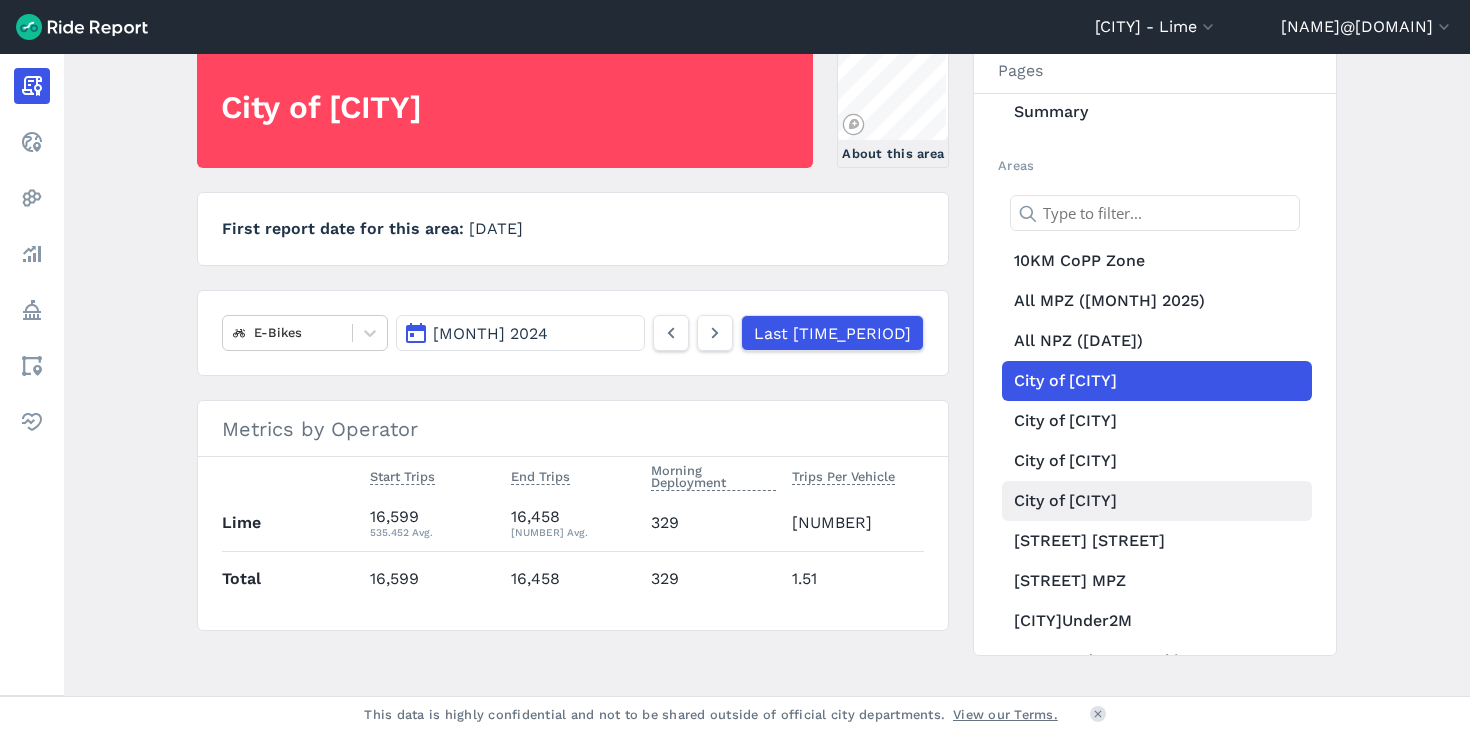 click on "City of [CITY]" at bounding box center (1157, 501) 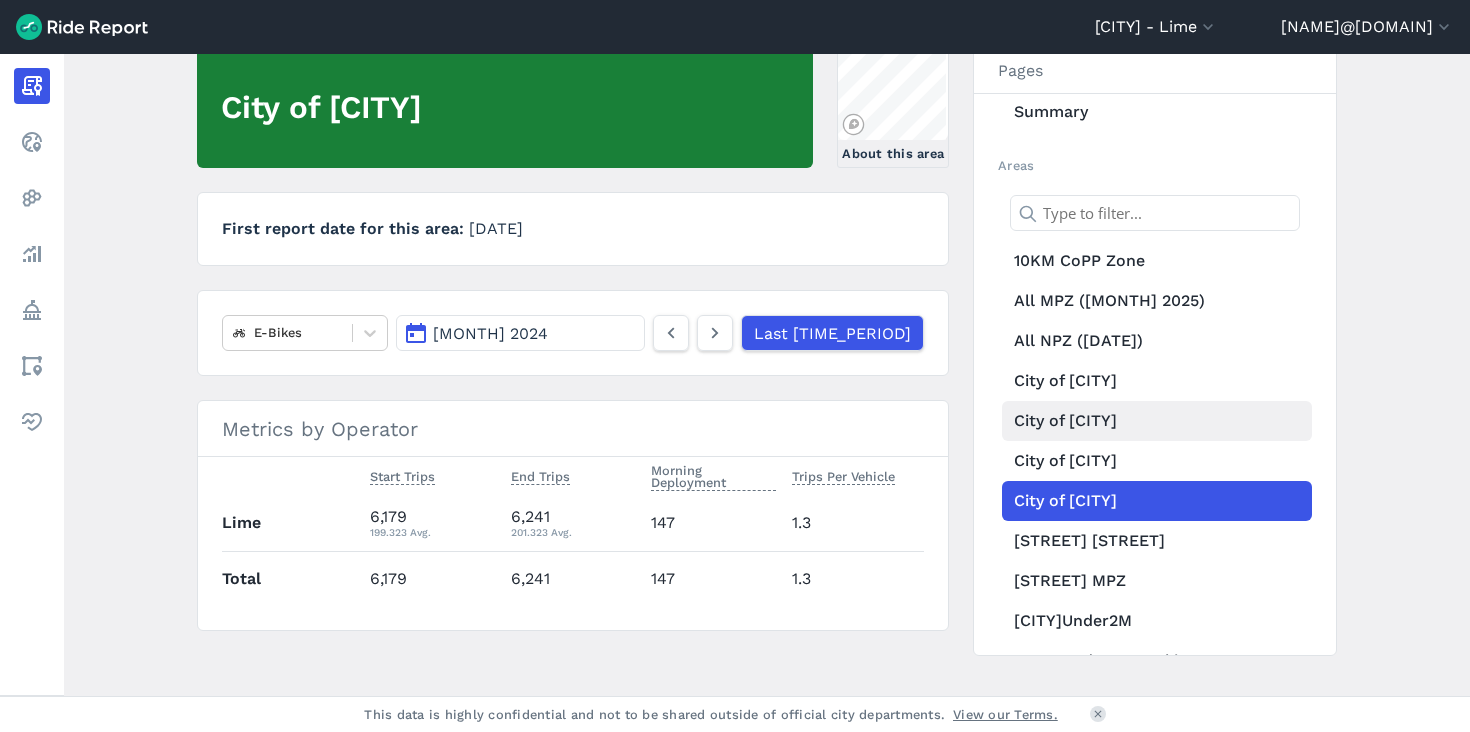 click on "City of [CITY]" at bounding box center [1157, 421] 